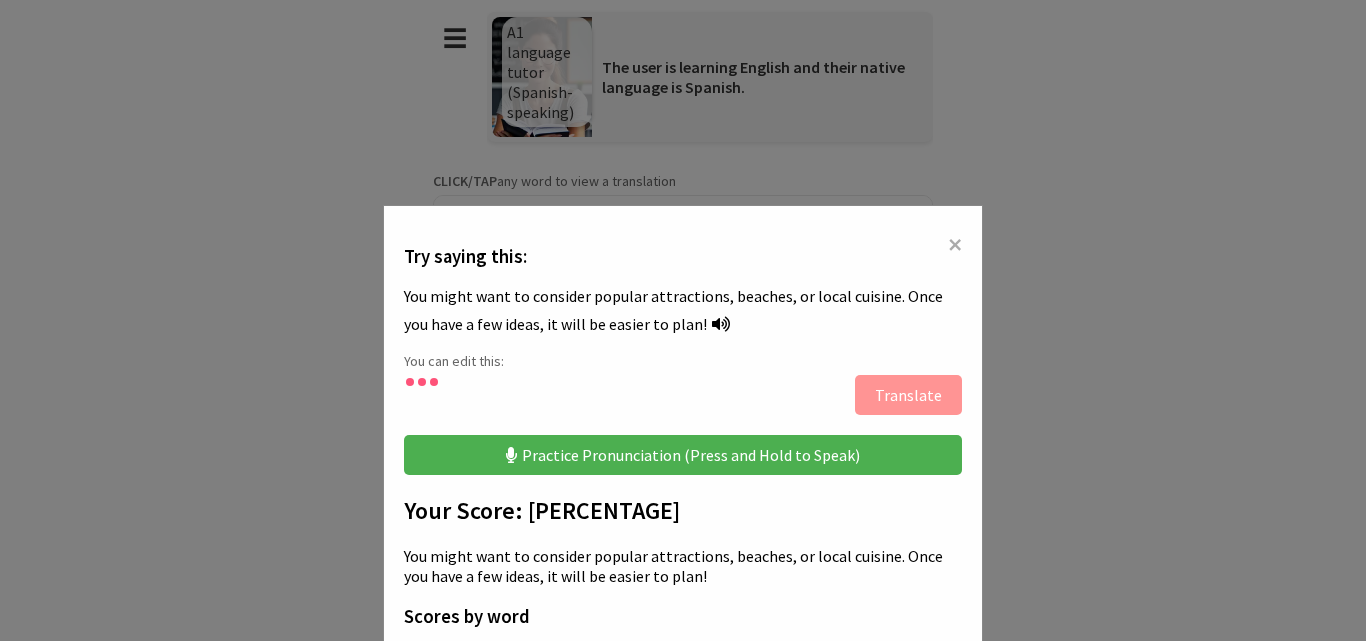 scroll, scrollTop: 0, scrollLeft: 0, axis: both 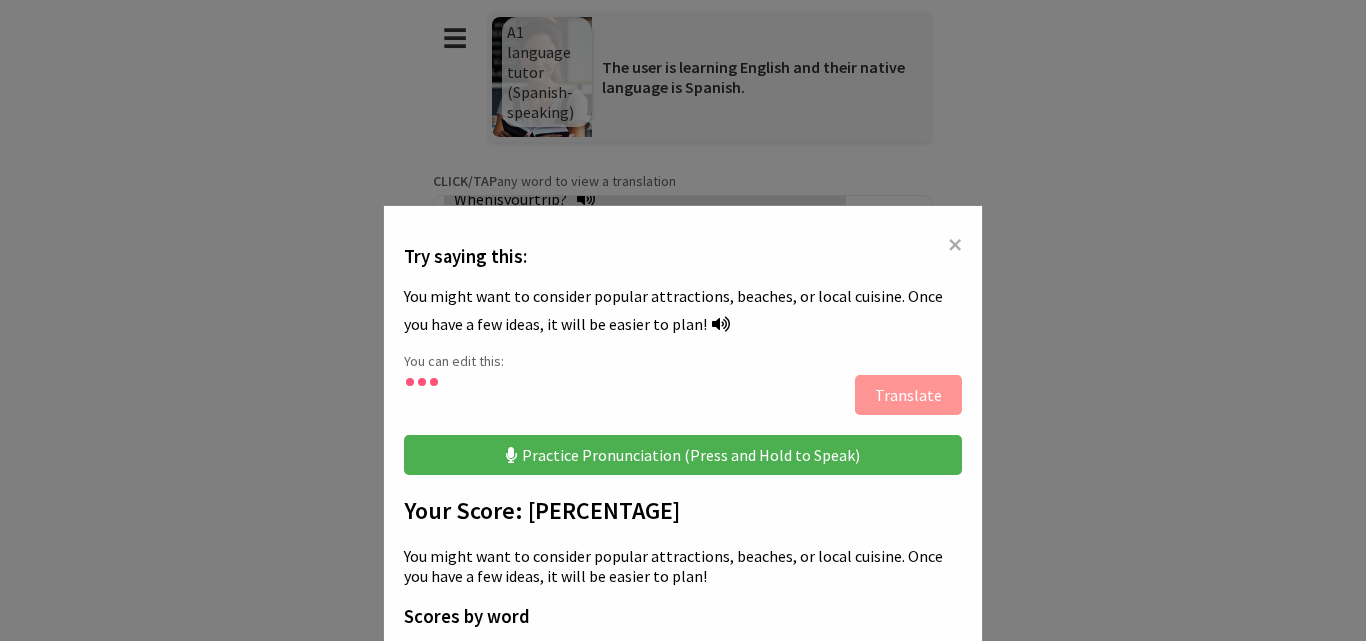 click on "×" at bounding box center (955, 244) 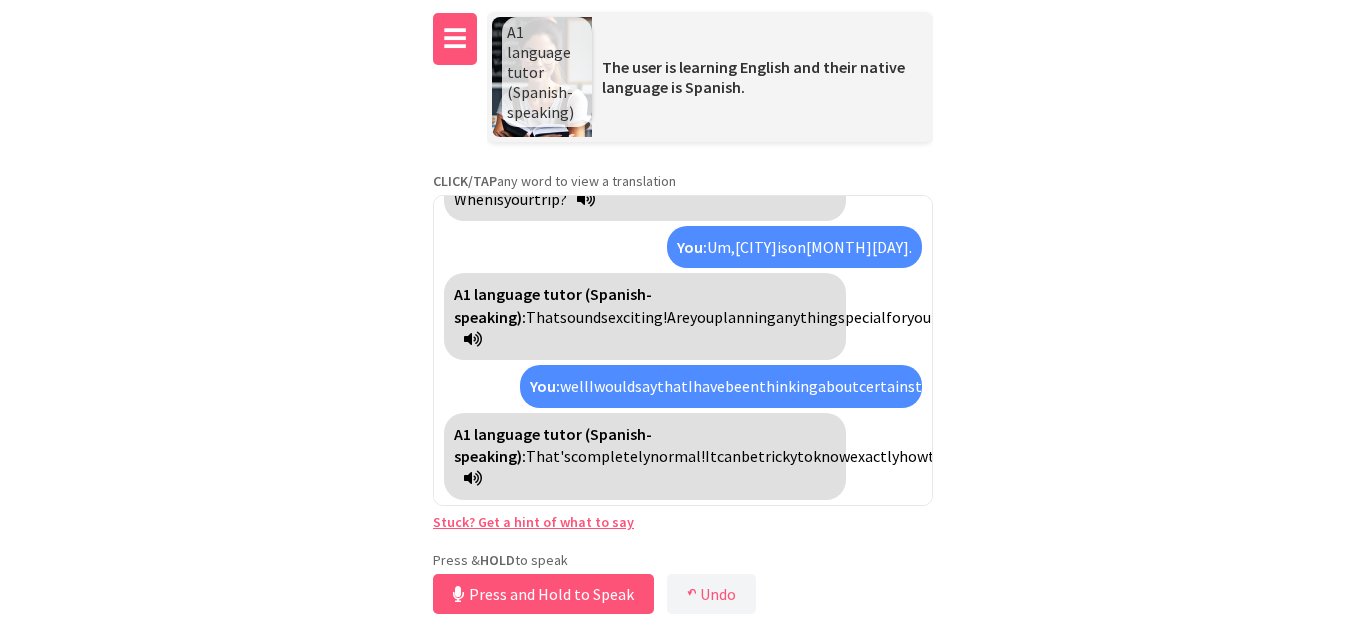 click on "☰" at bounding box center (455, 39) 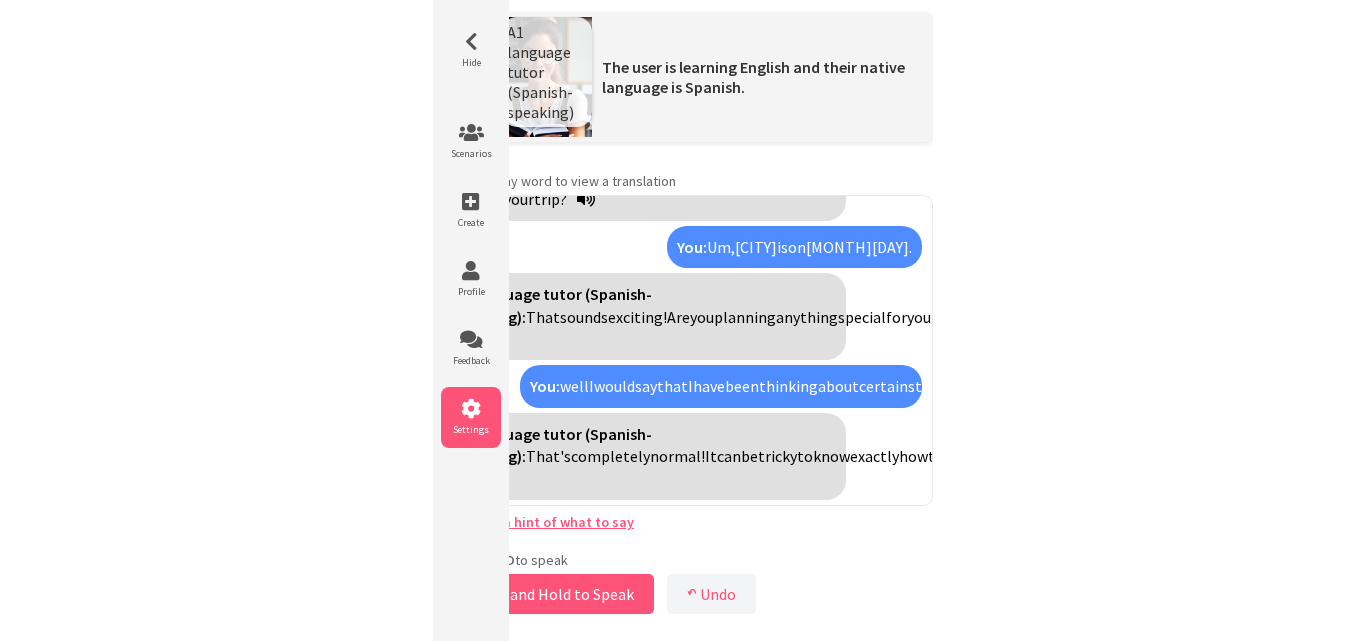 click on "Settings" at bounding box center (471, 417) 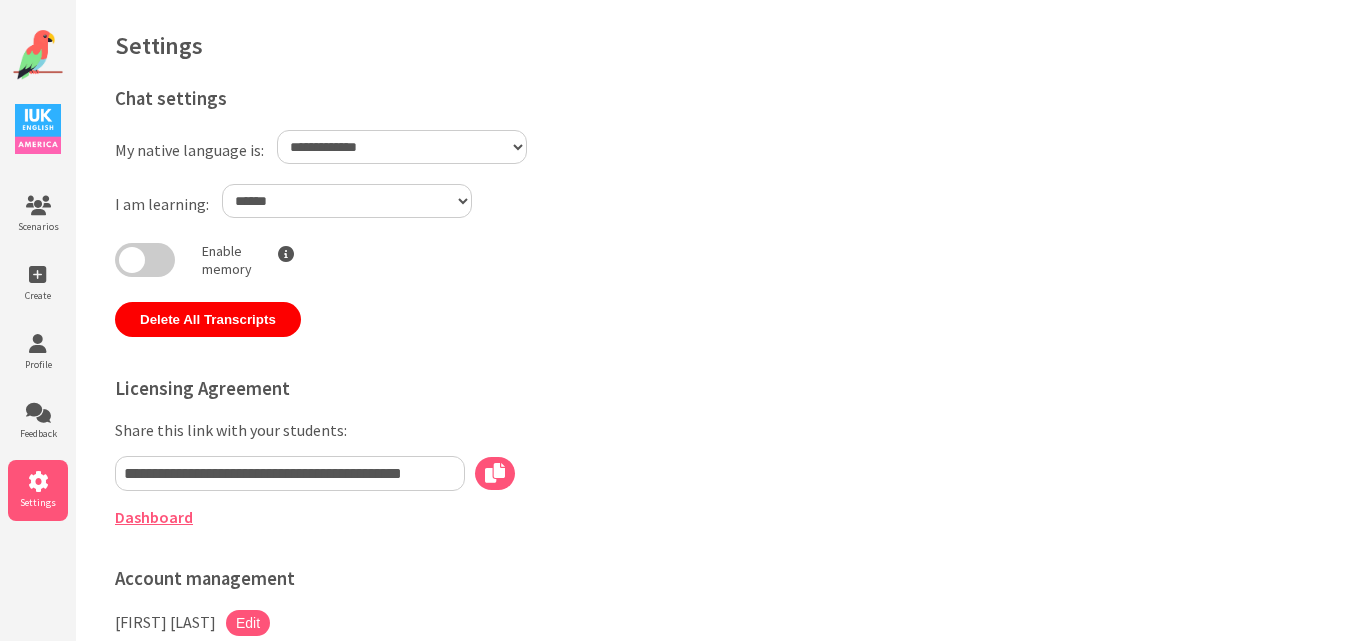 select on "**" 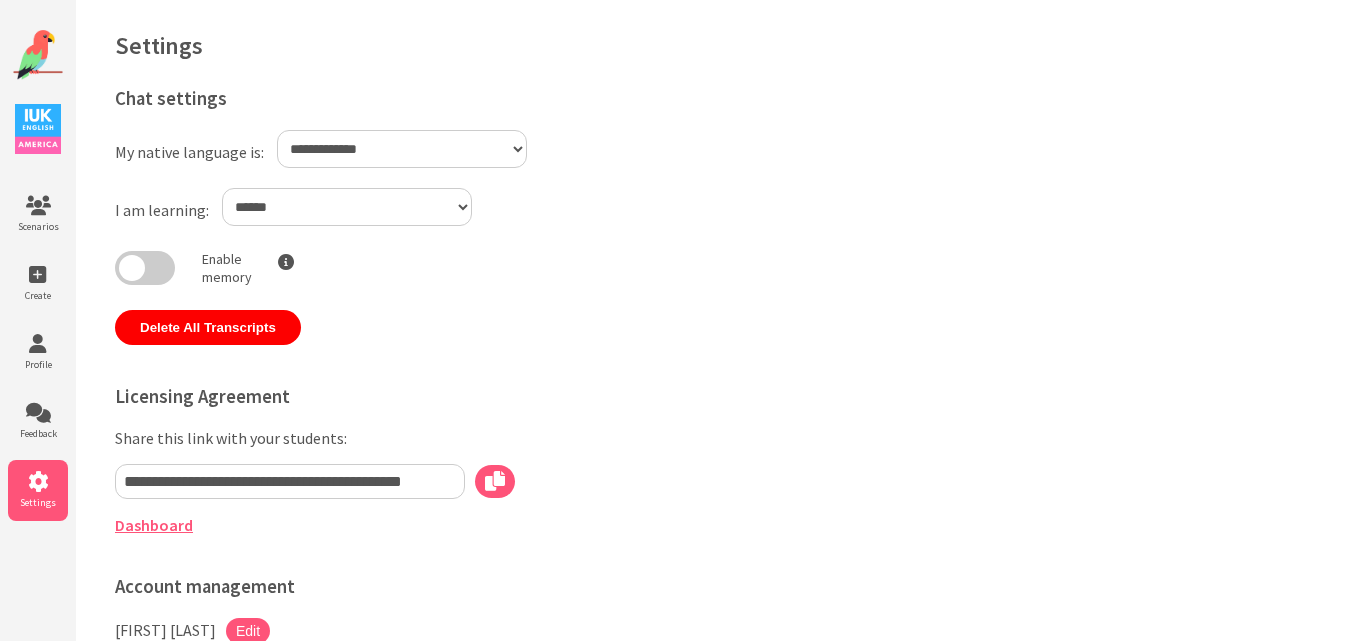 scroll, scrollTop: 0, scrollLeft: 0, axis: both 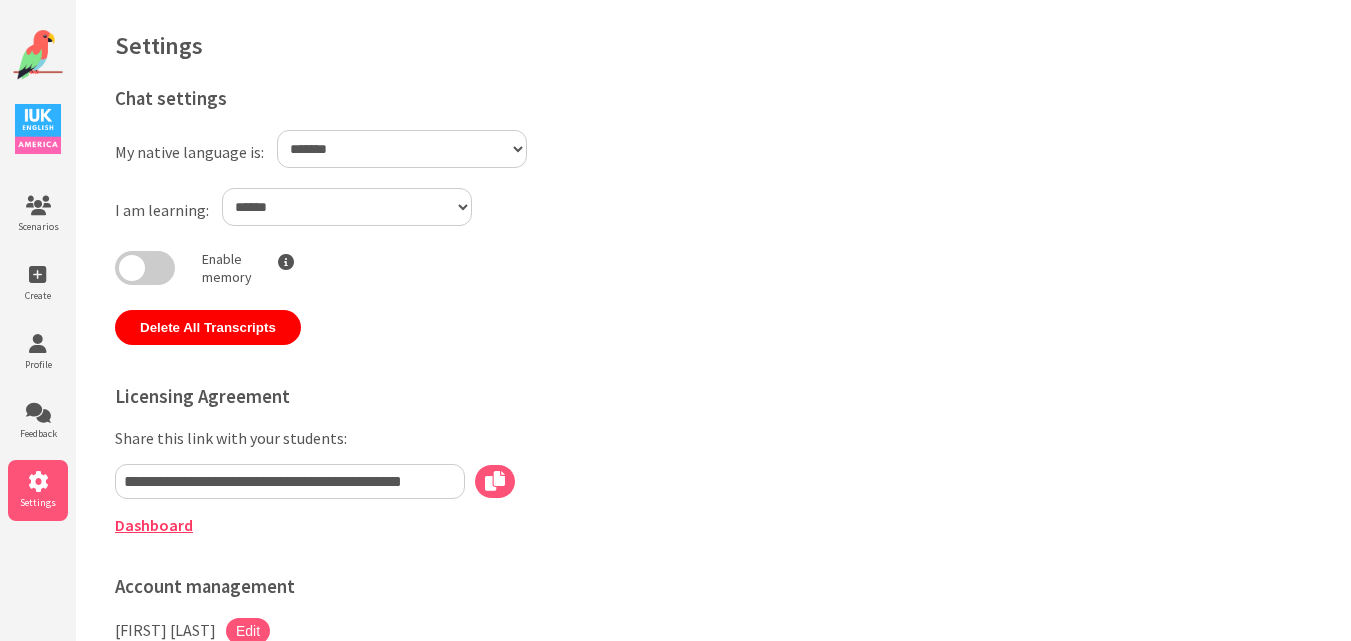 click on "Dashboard" at bounding box center (154, 525) 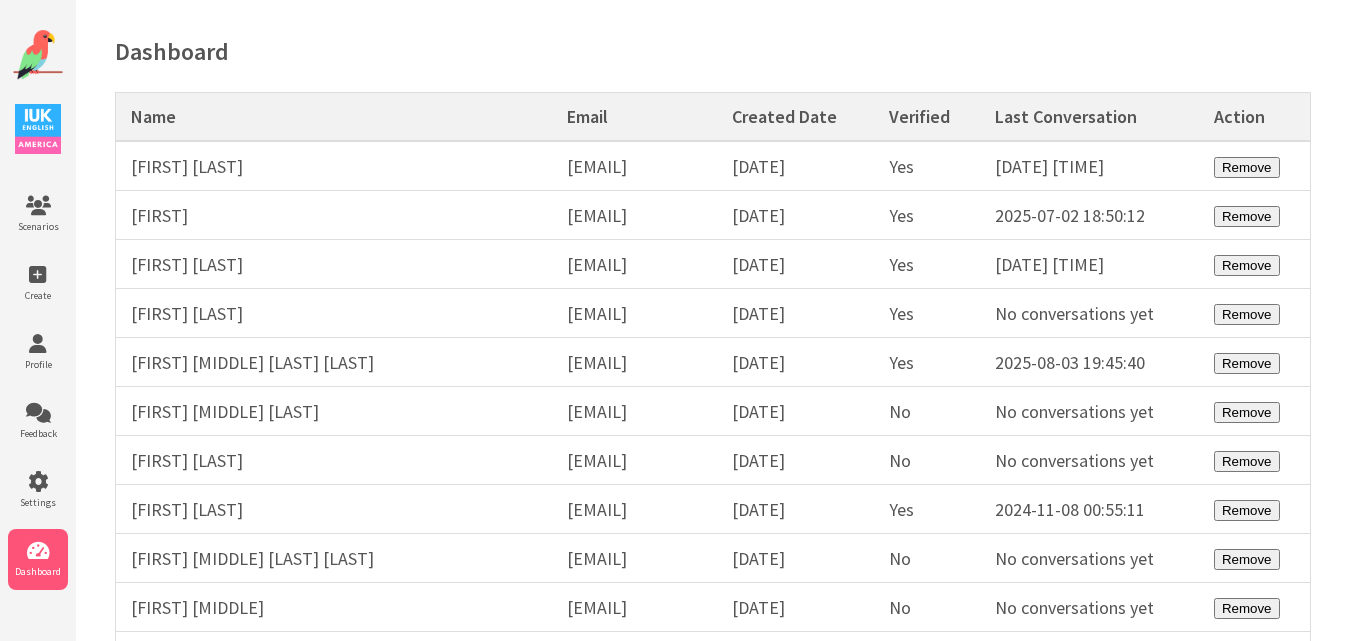 scroll, scrollTop: 0, scrollLeft: 0, axis: both 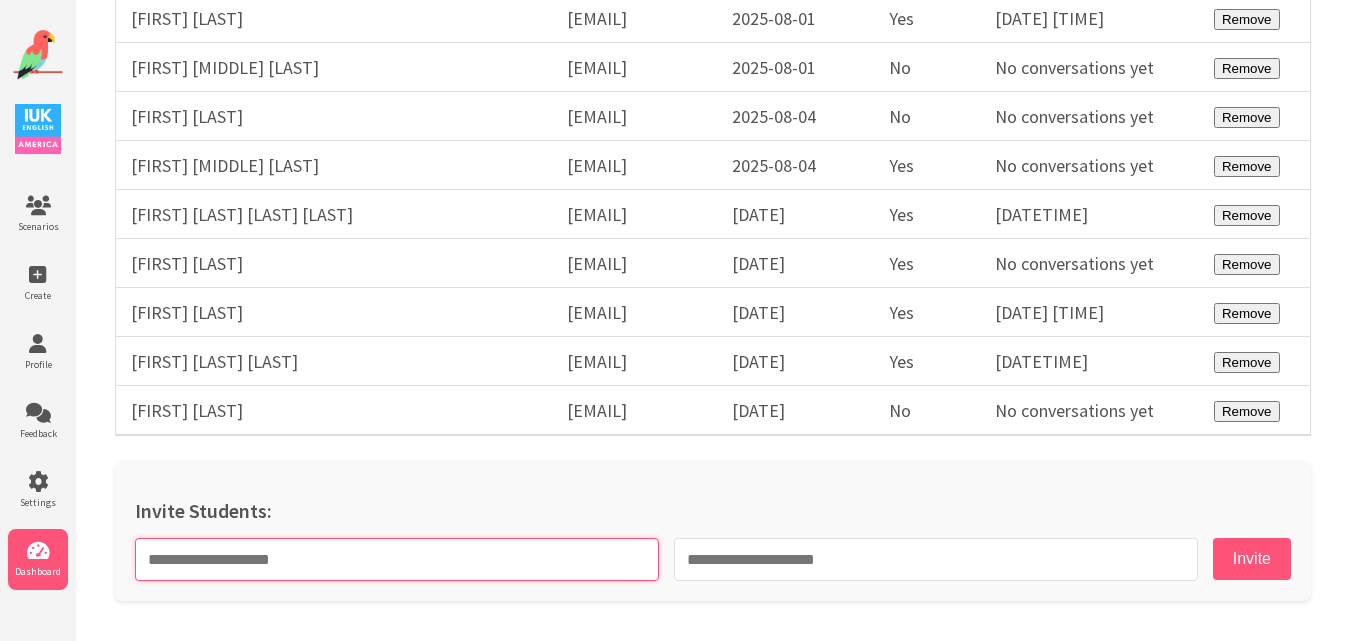 click at bounding box center (397, 559) 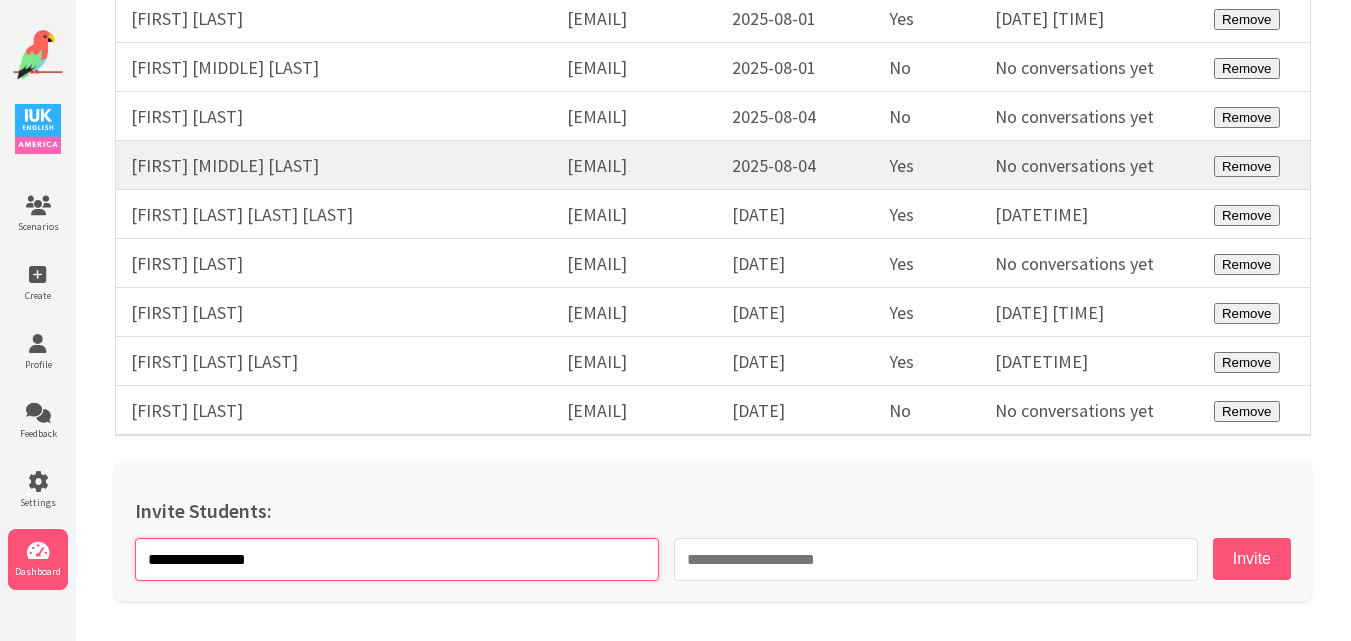 type on "**********" 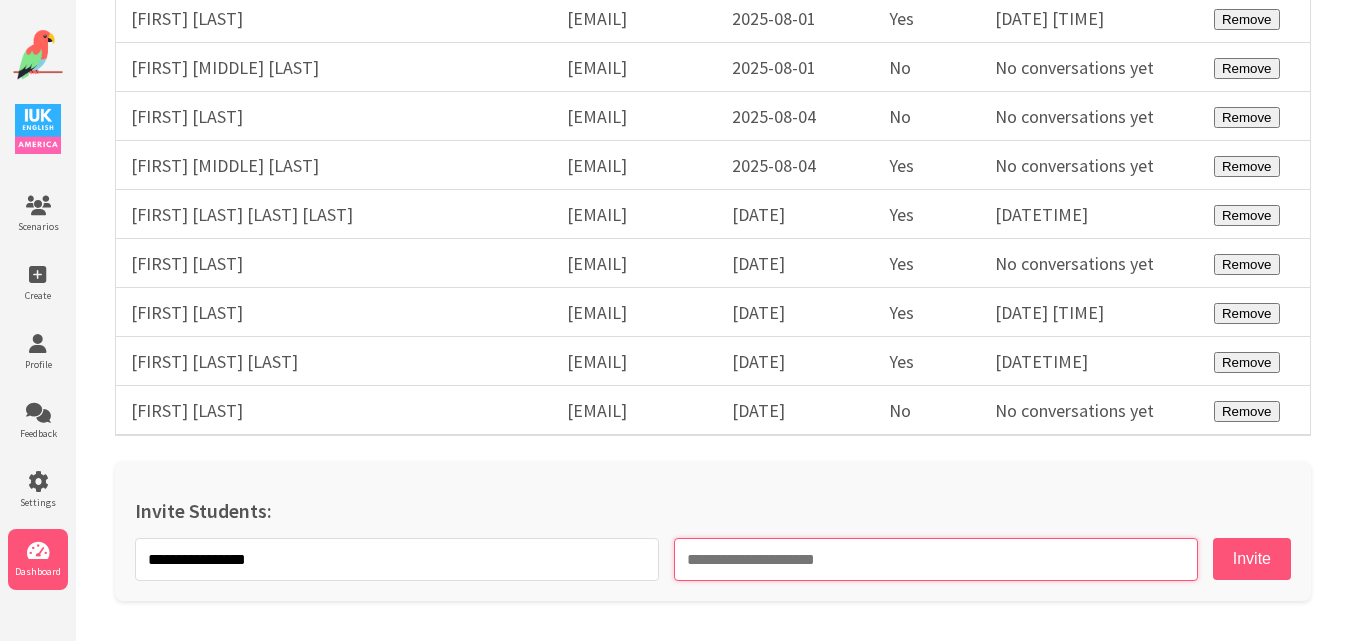 click at bounding box center [936, 559] 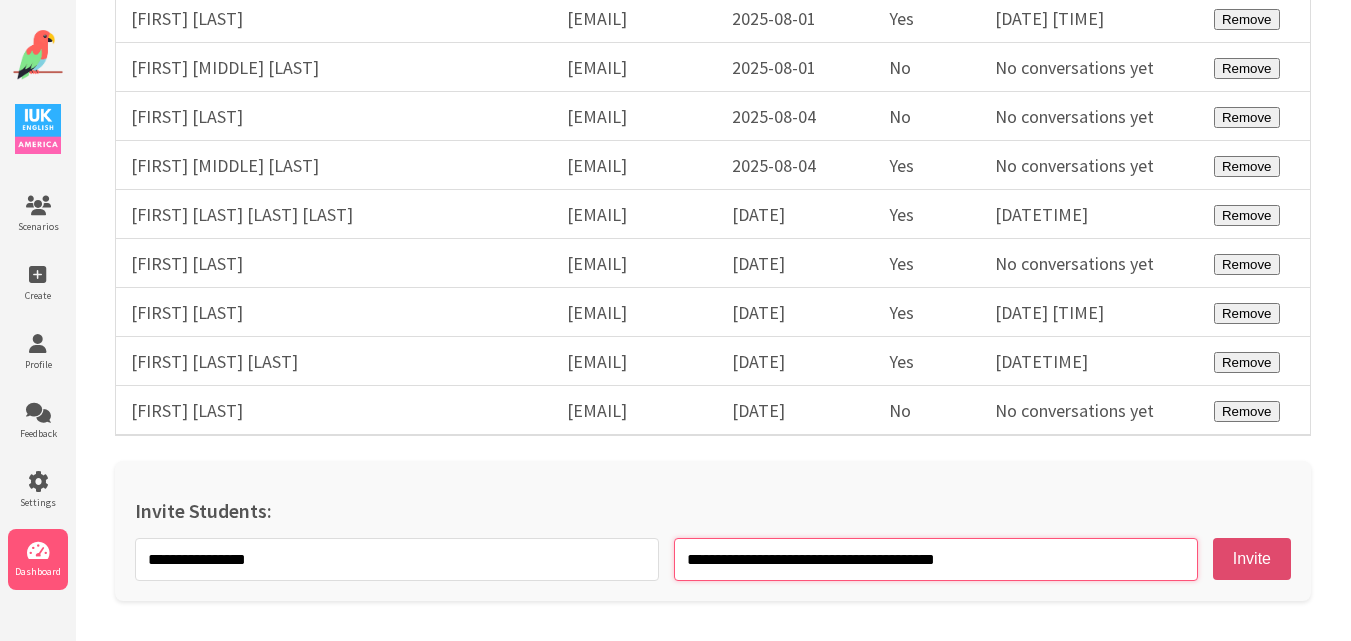 type on "[REDACTED]" 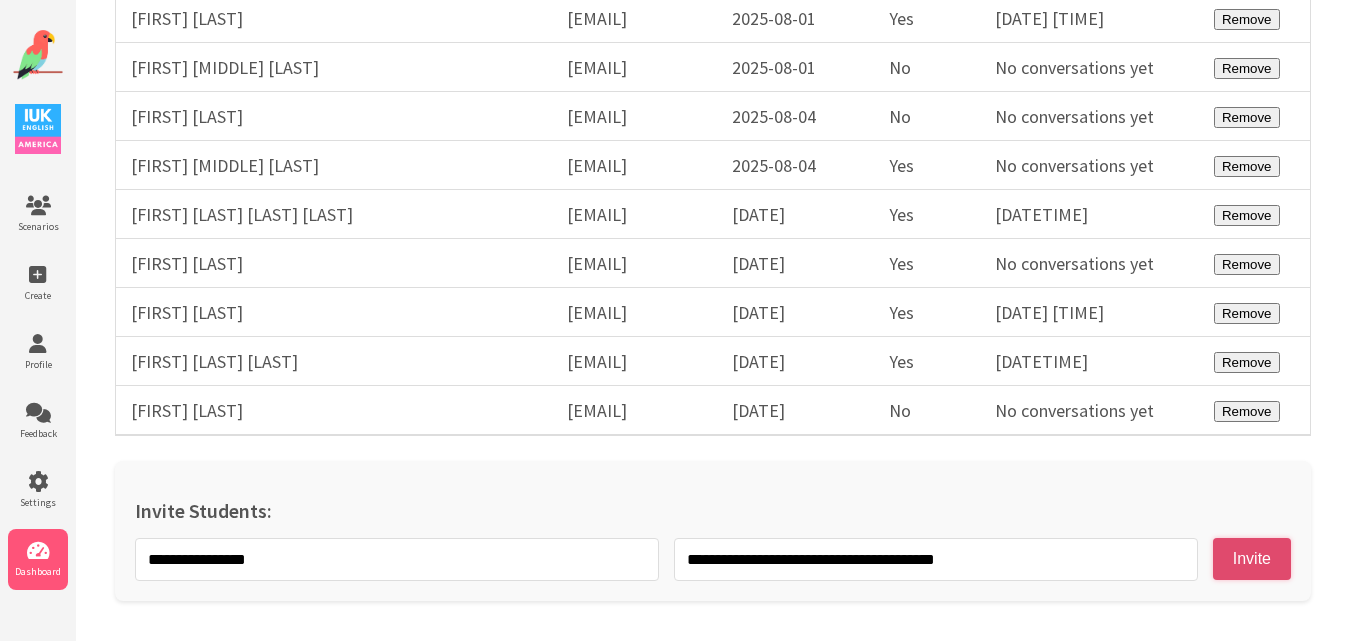 click on "Invite" at bounding box center (1252, 559) 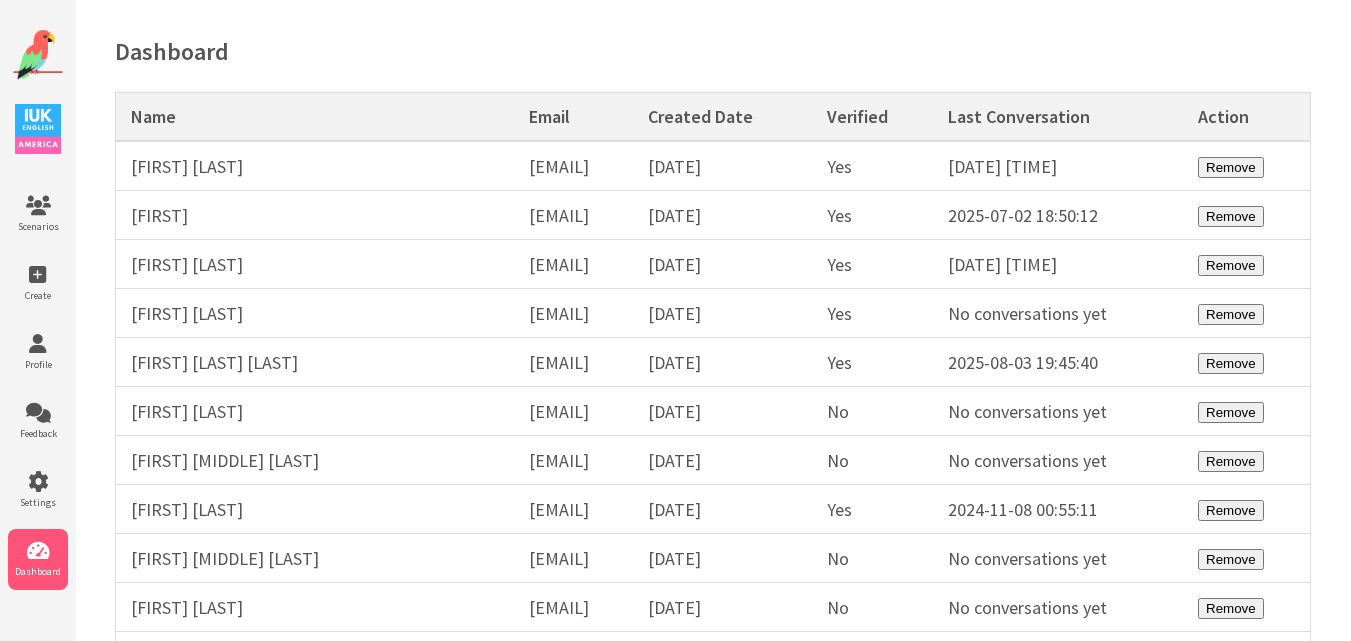scroll, scrollTop: 0, scrollLeft: 0, axis: both 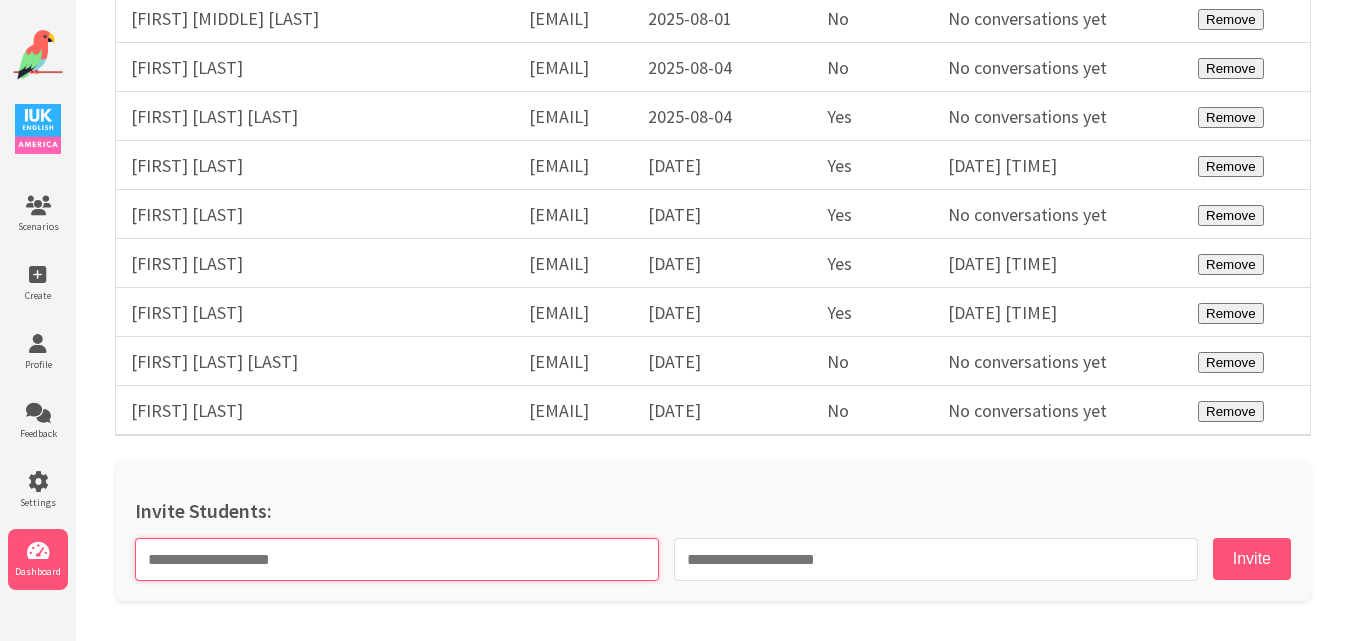click at bounding box center [397, 559] 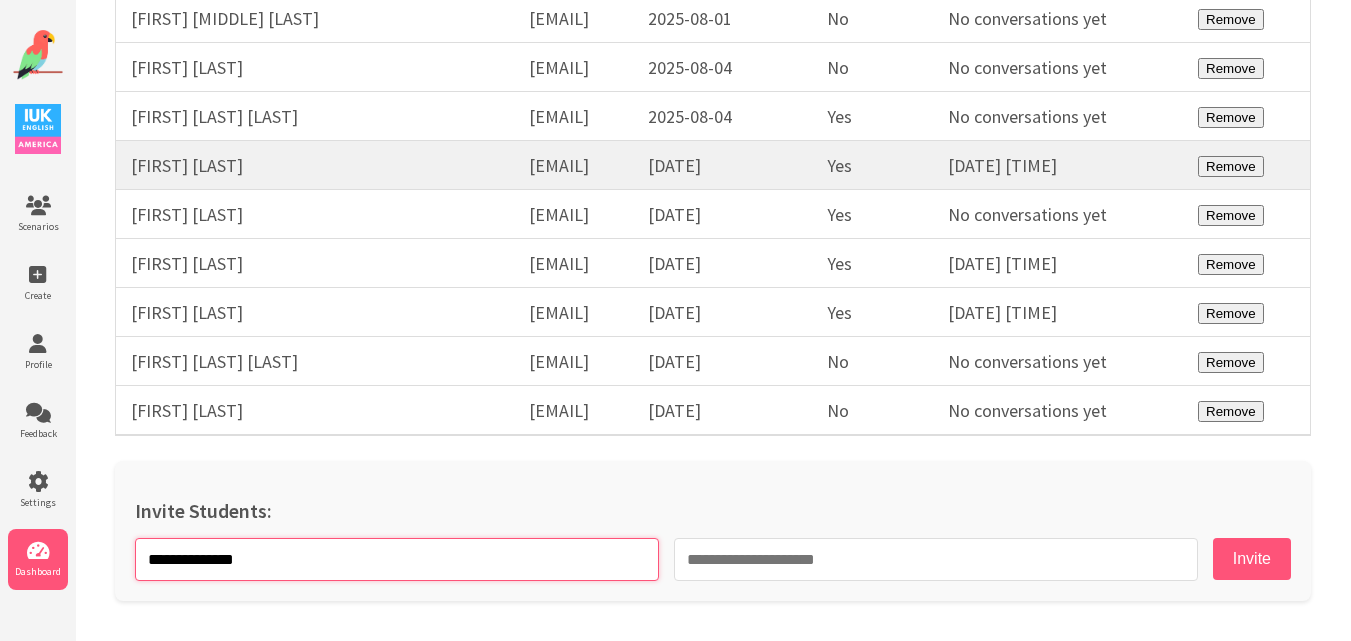 type on "**********" 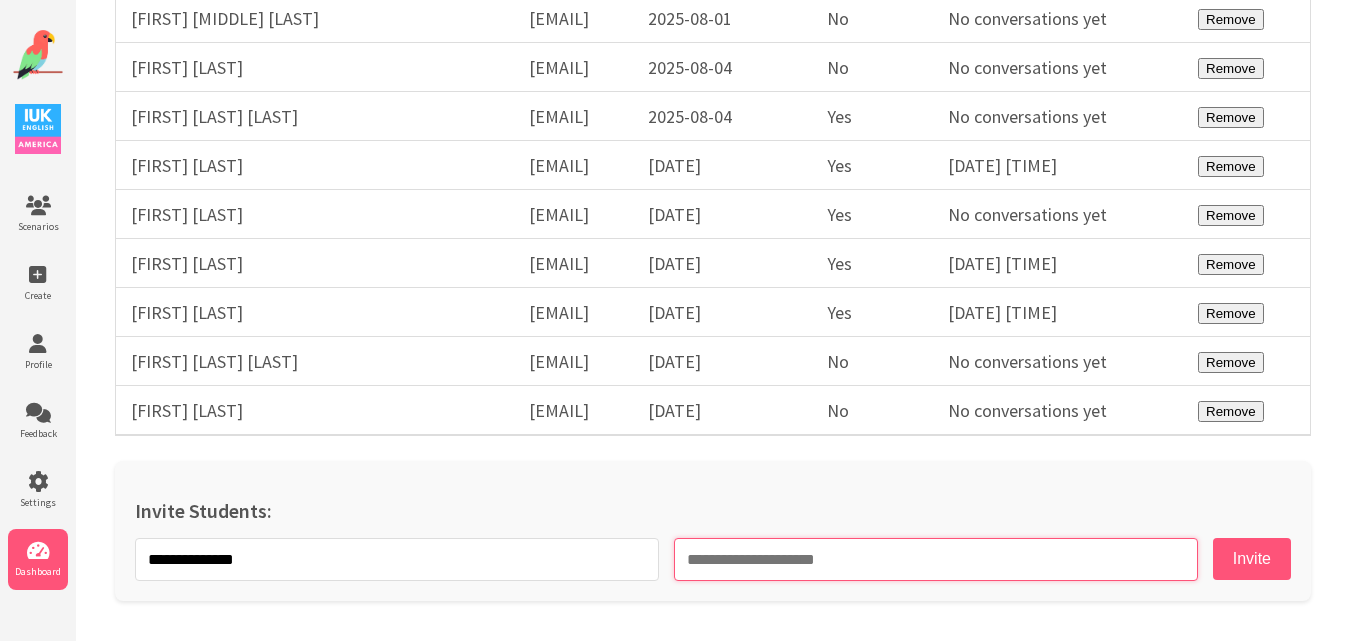 click at bounding box center (936, 559) 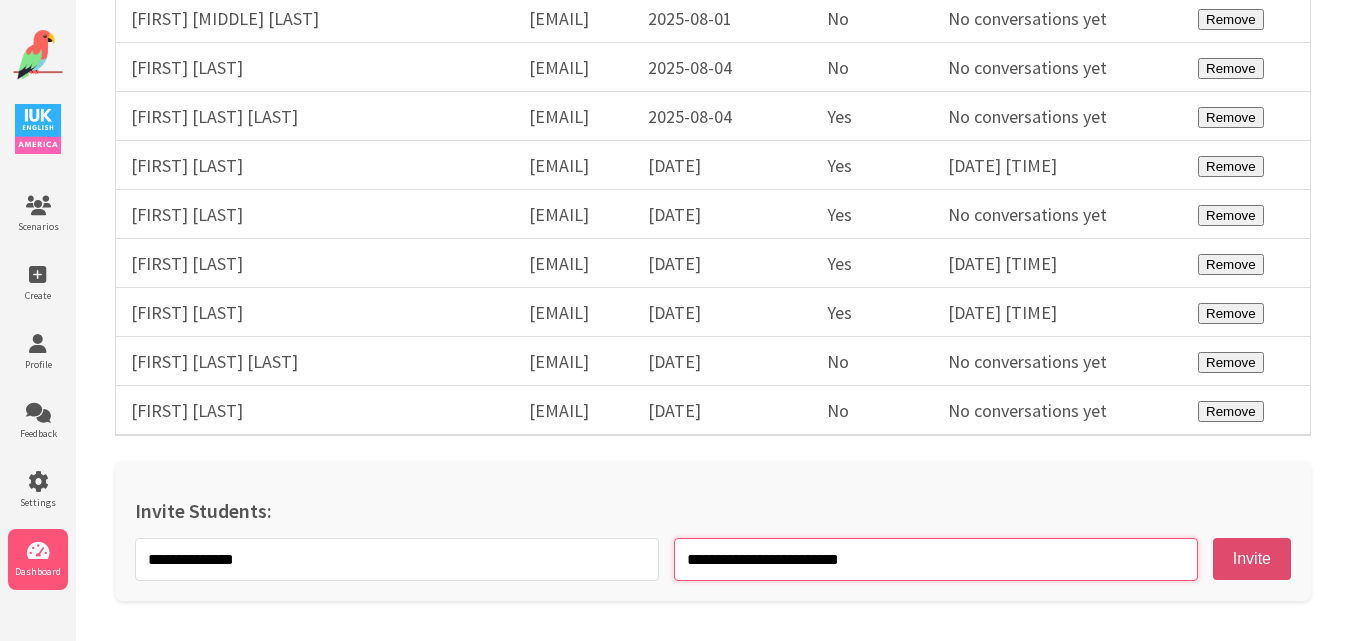 type on "**********" 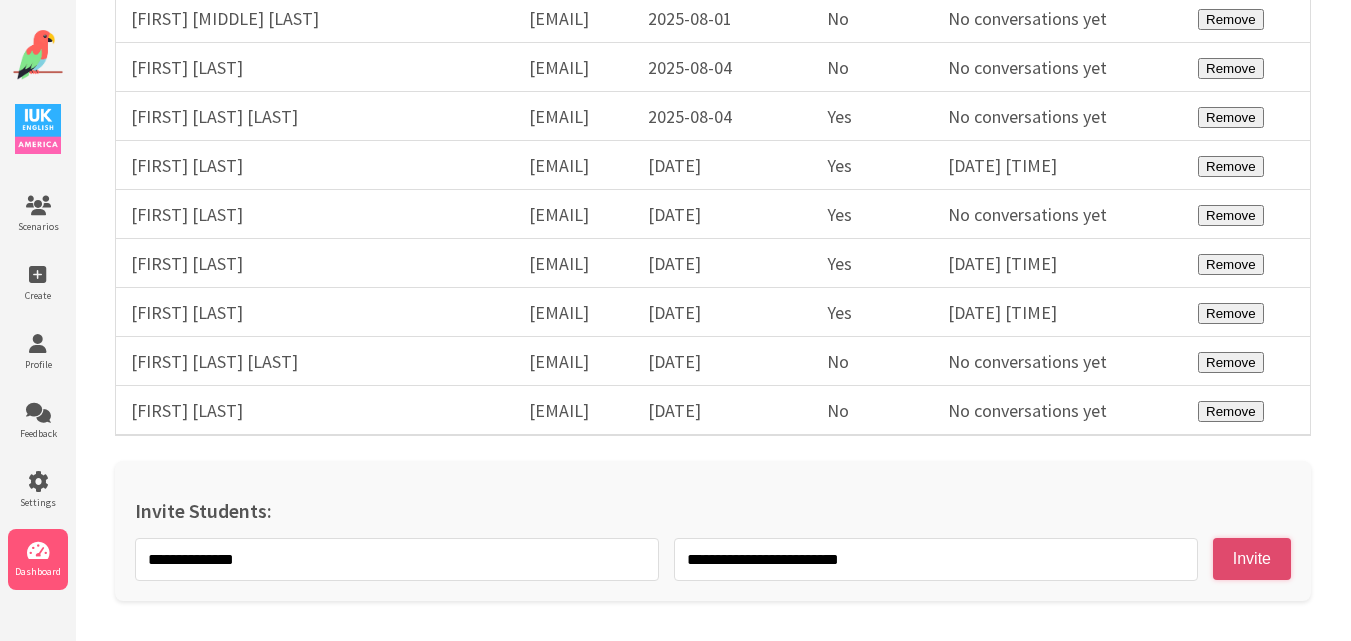 click on "Invite" at bounding box center [1252, 559] 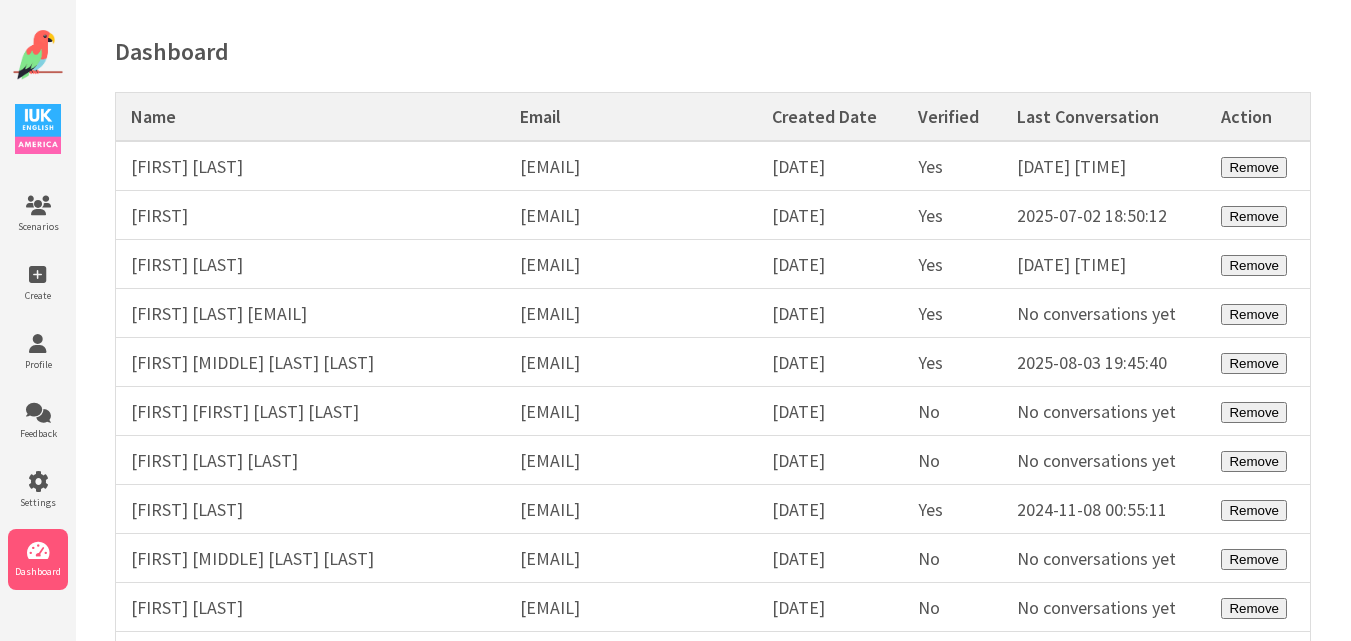 scroll, scrollTop: 0, scrollLeft: 0, axis: both 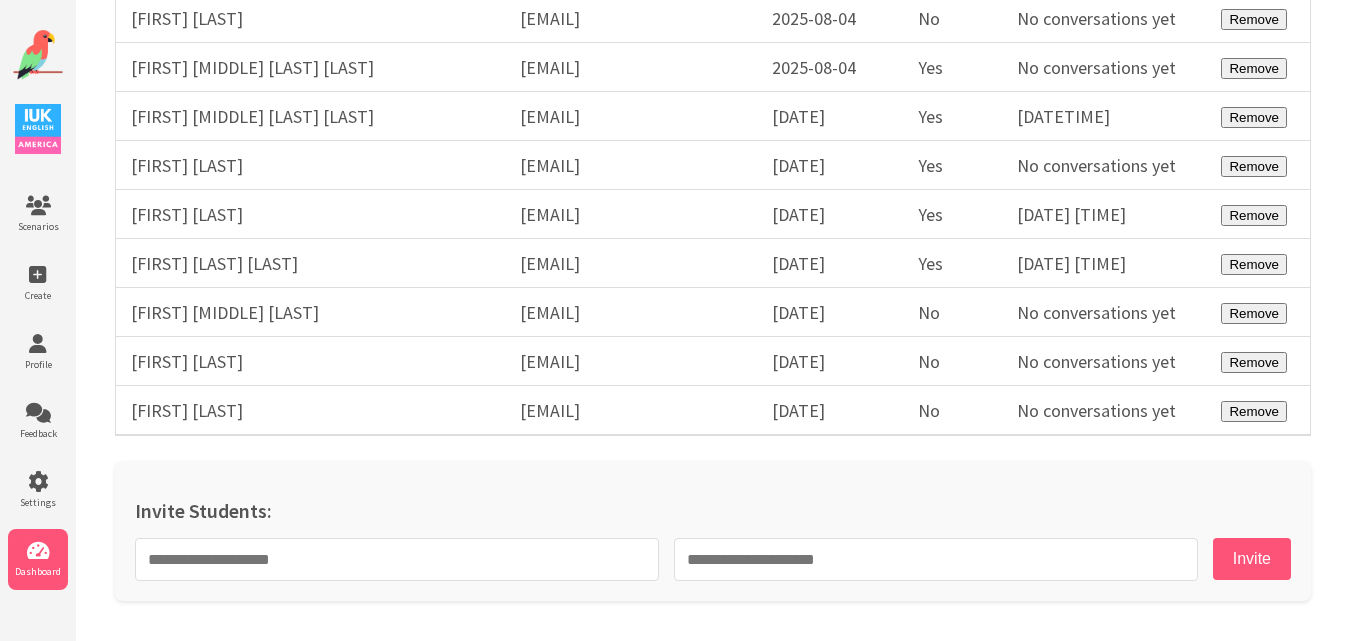click at bounding box center [38, 55] 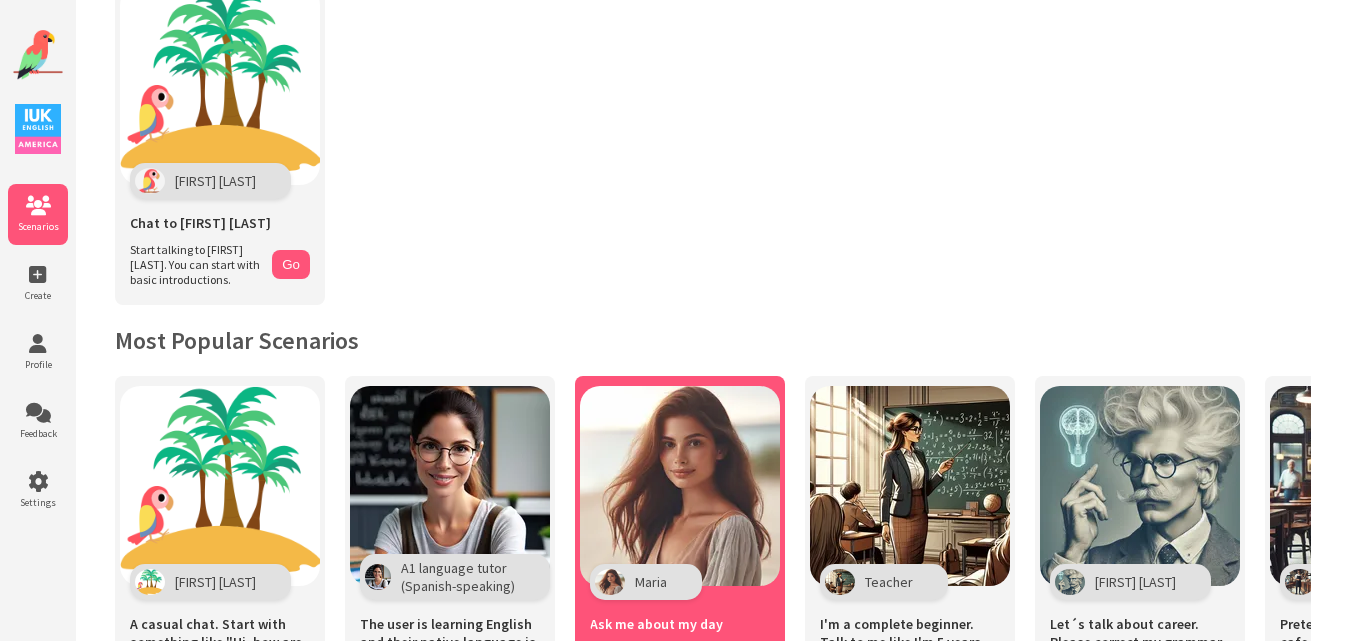 scroll, scrollTop: 100, scrollLeft: 0, axis: vertical 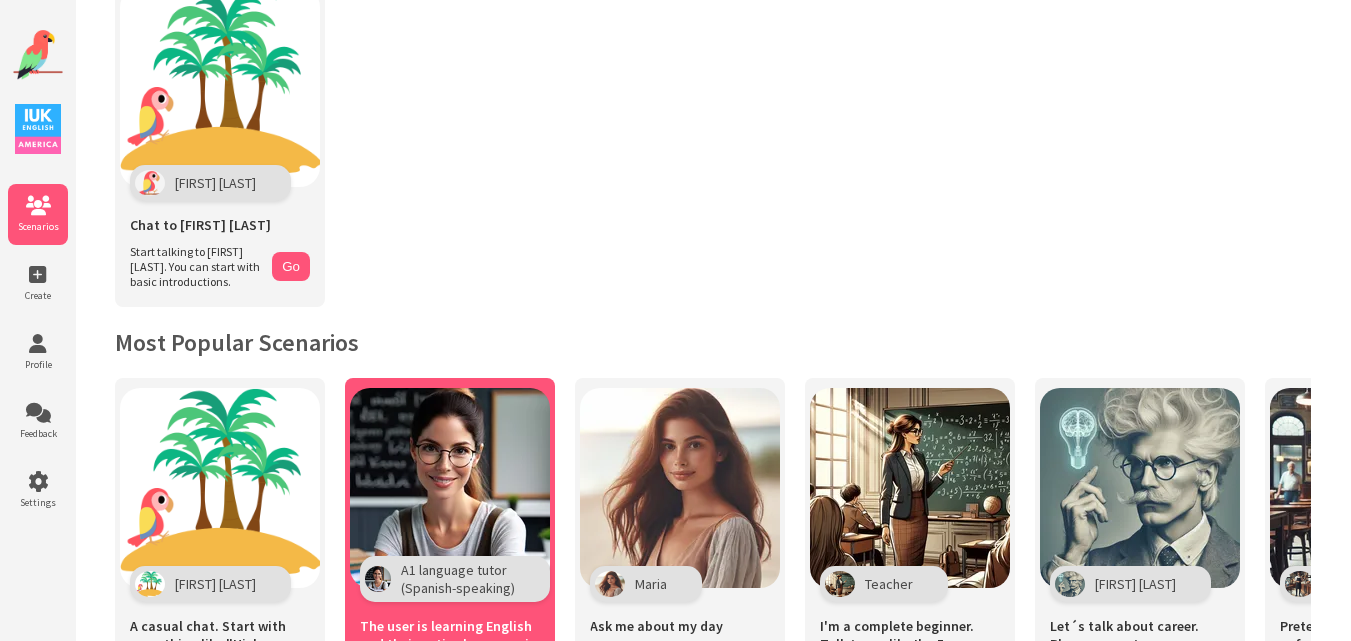 click at bounding box center (450, 488) 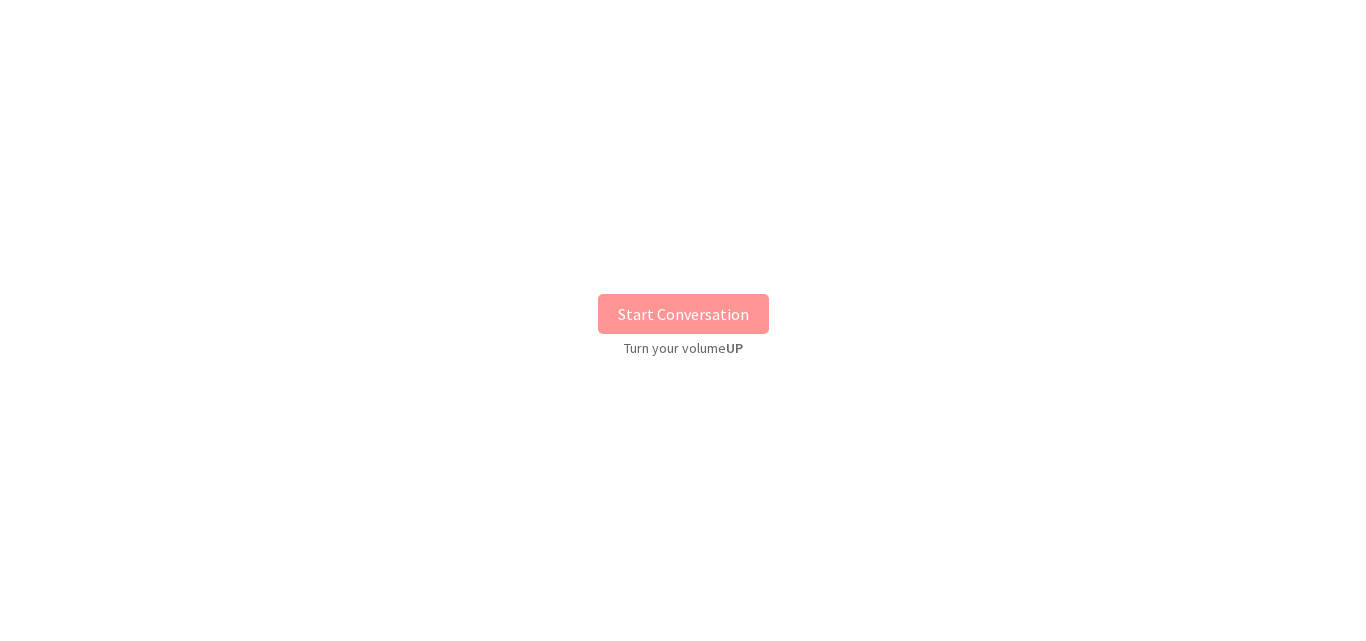 scroll, scrollTop: 0, scrollLeft: 0, axis: both 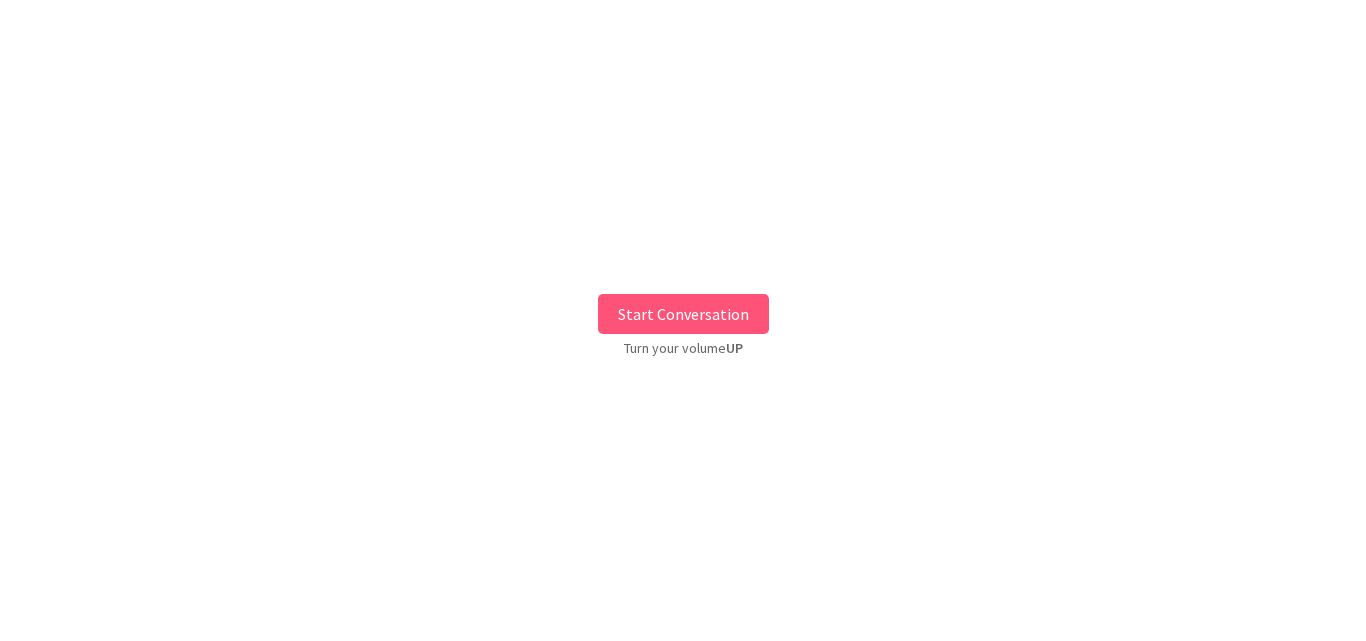 click on "Start Conversation" at bounding box center [683, 314] 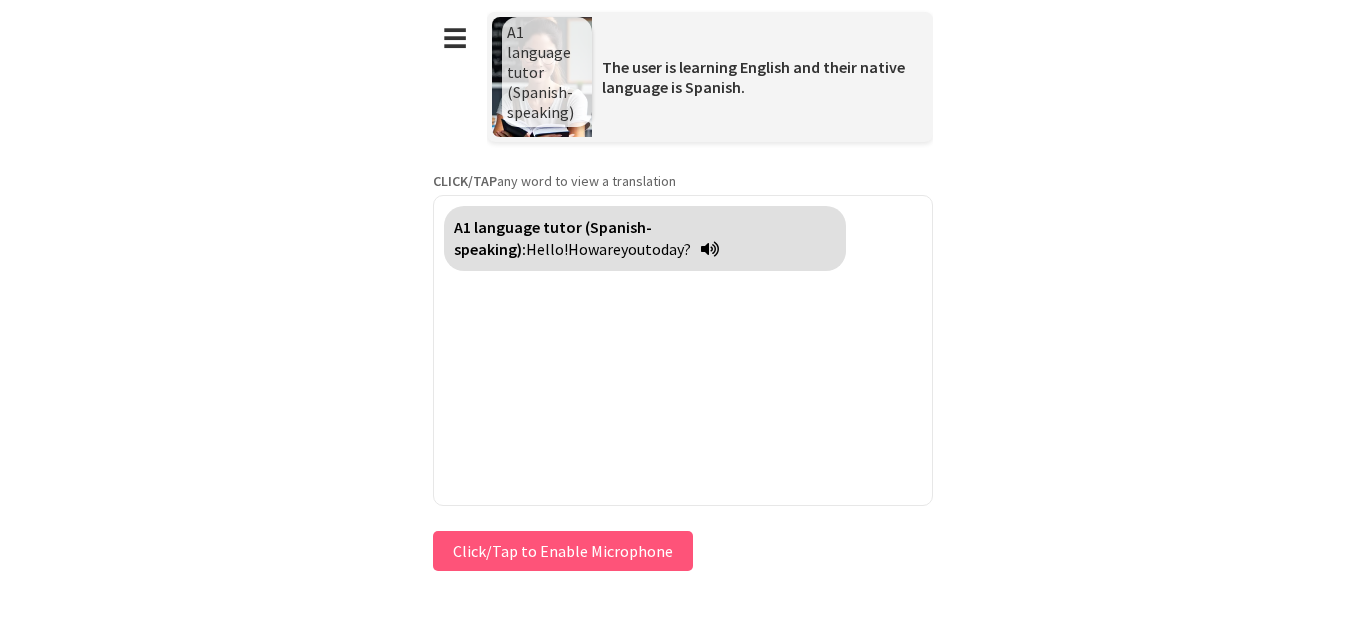 click on "Click/Tap to Enable Microphone" at bounding box center (563, 551) 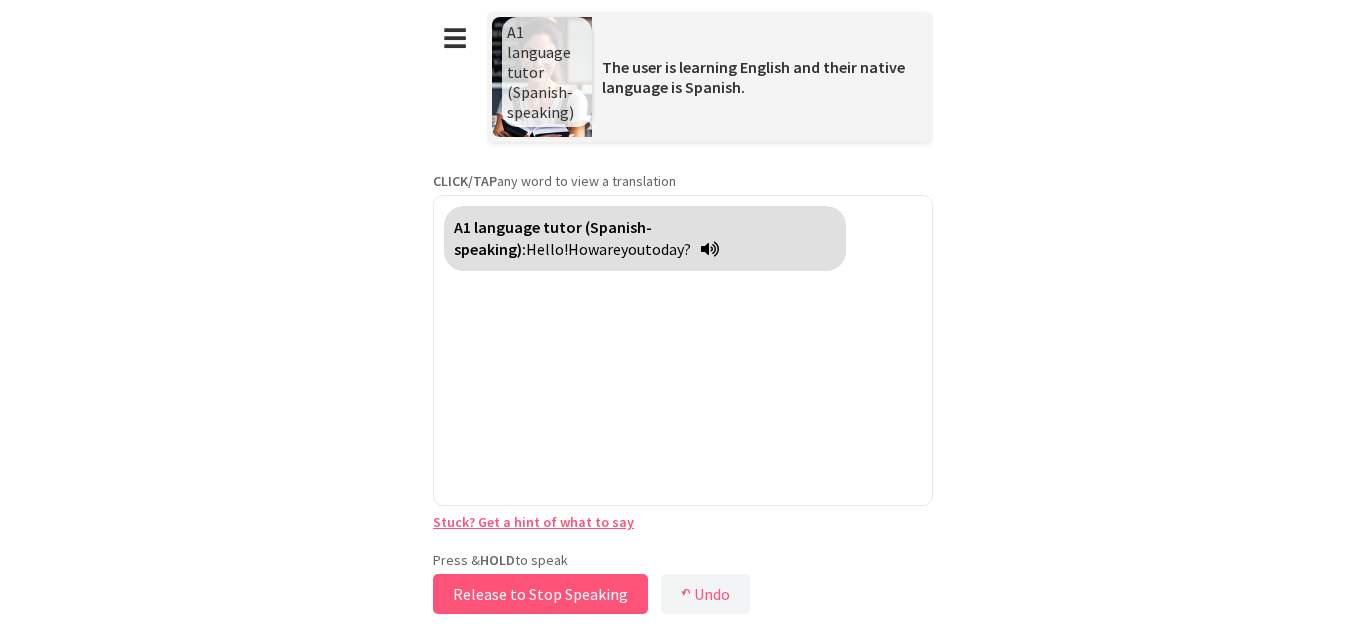 click on "Release to Stop Speaking" at bounding box center [540, 594] 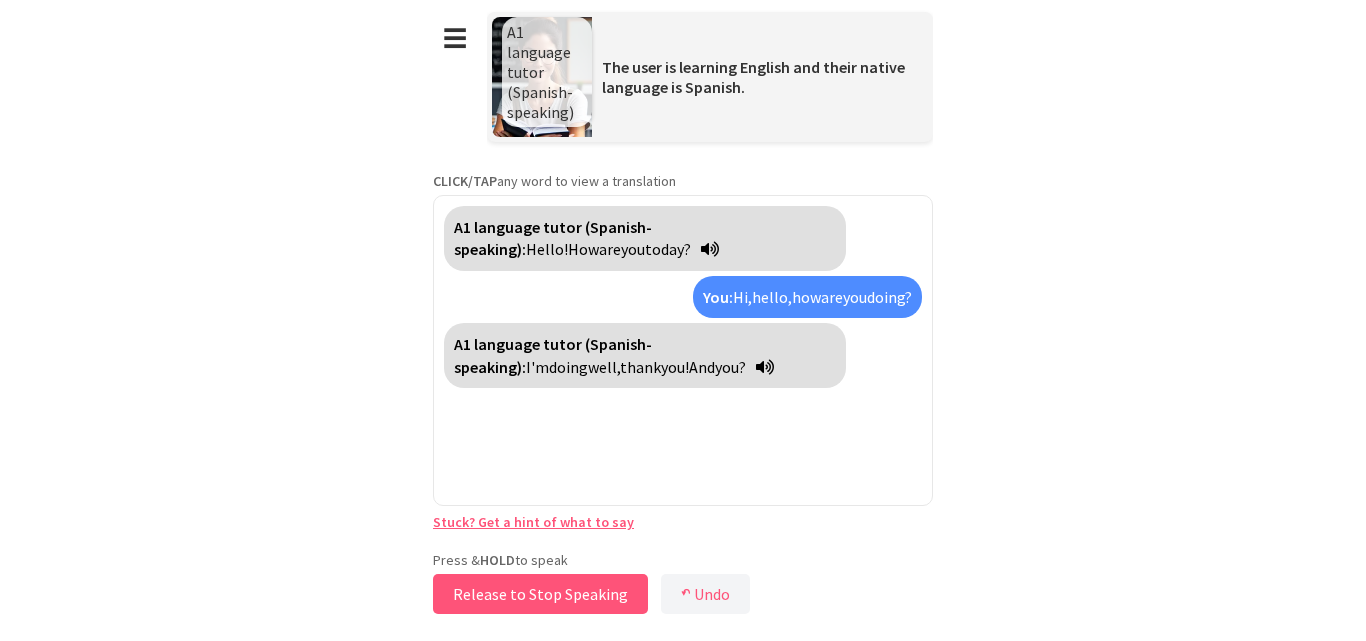 click on "Release to Stop Speaking" at bounding box center (540, 594) 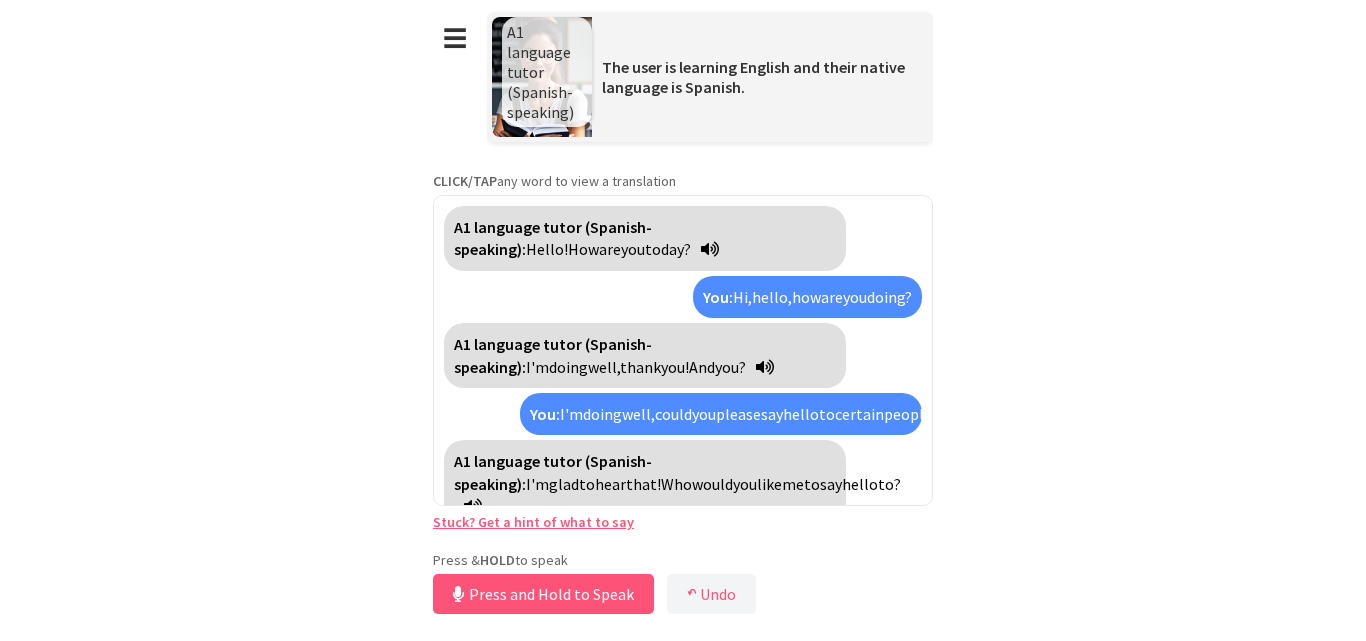scroll, scrollTop: 28, scrollLeft: 0, axis: vertical 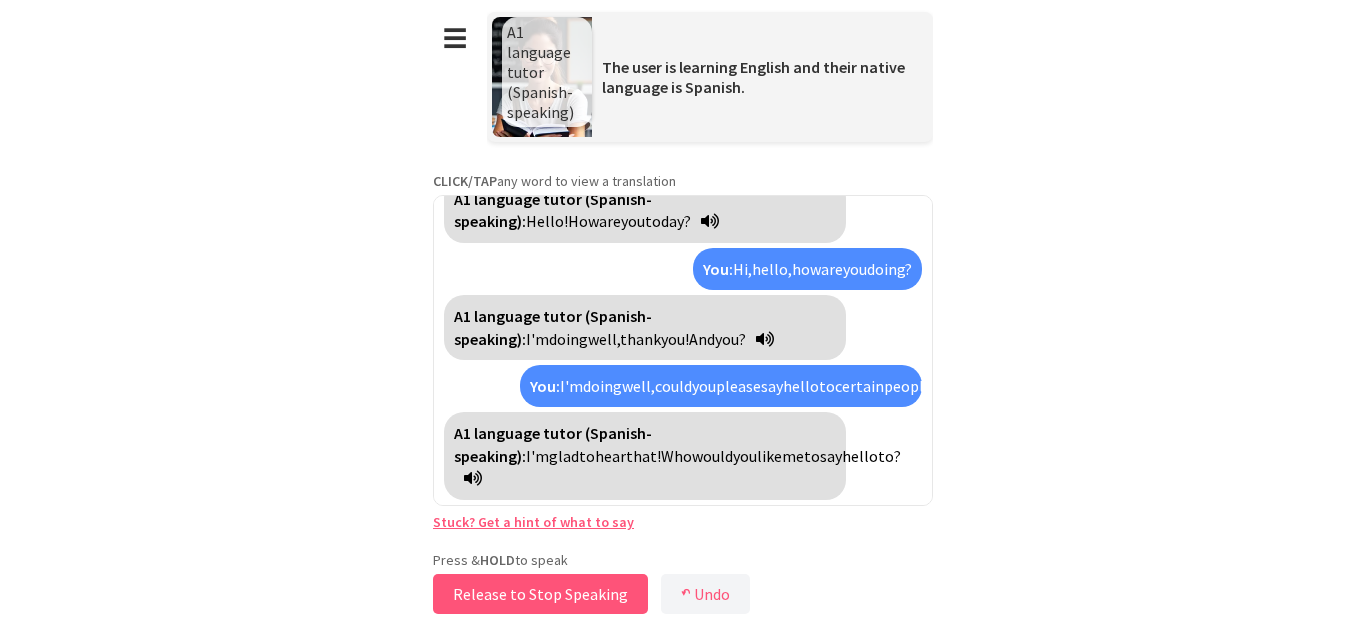 click on "Release to Stop Speaking" at bounding box center (540, 594) 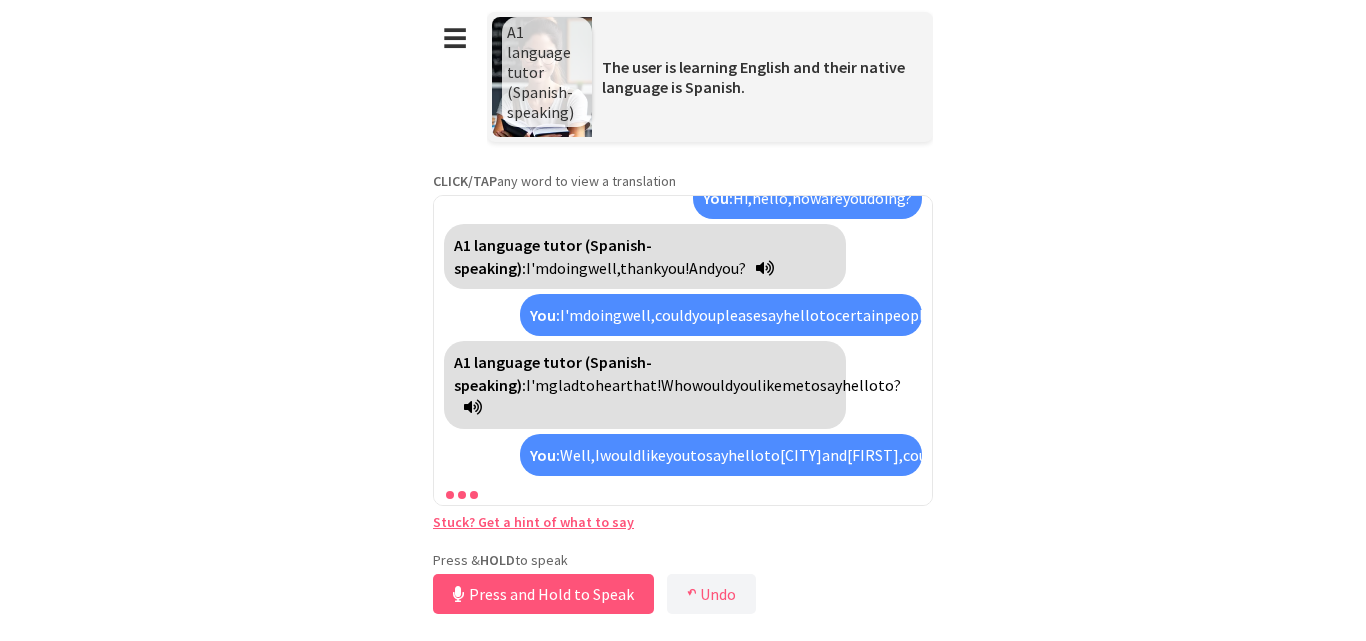 scroll, scrollTop: 189, scrollLeft: 0, axis: vertical 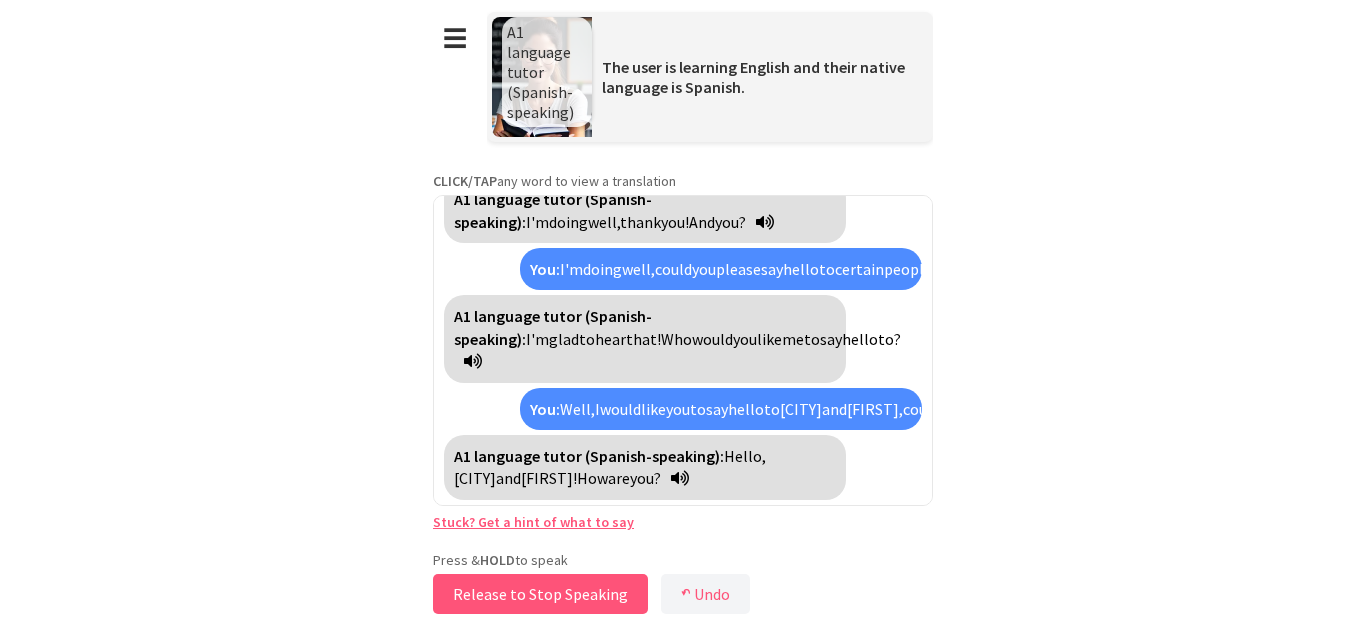 click on "Release to Stop Speaking" at bounding box center (540, 594) 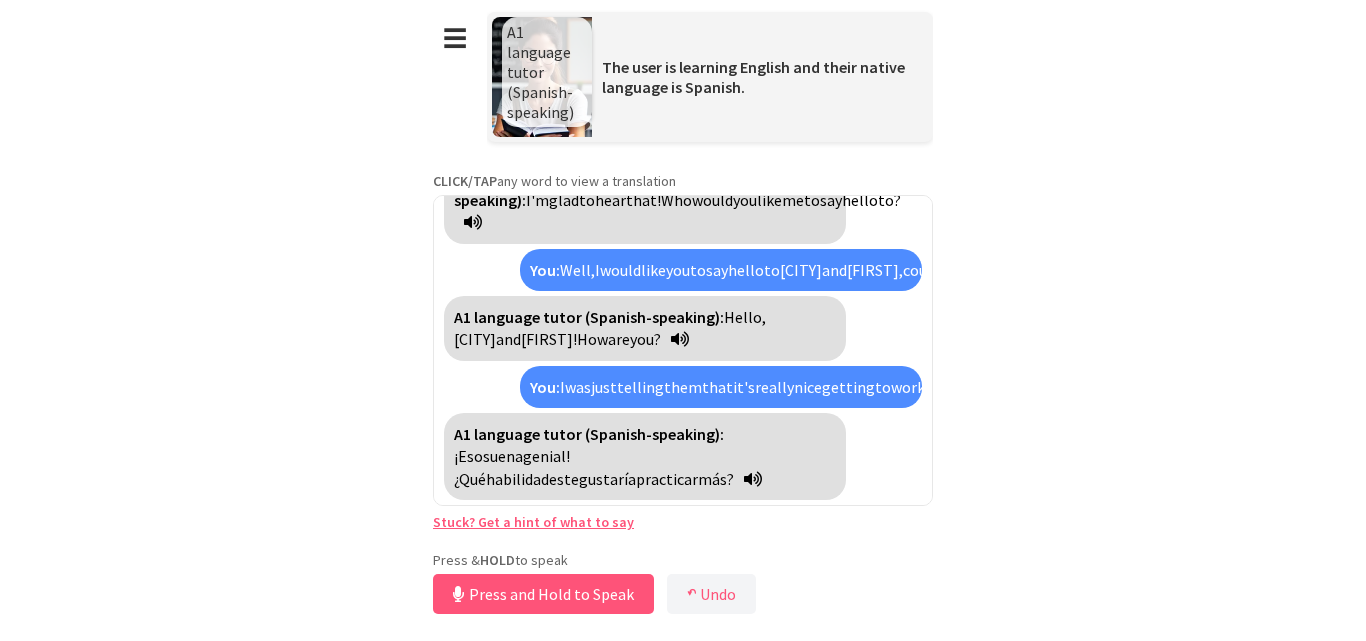 scroll, scrollTop: 351, scrollLeft: 0, axis: vertical 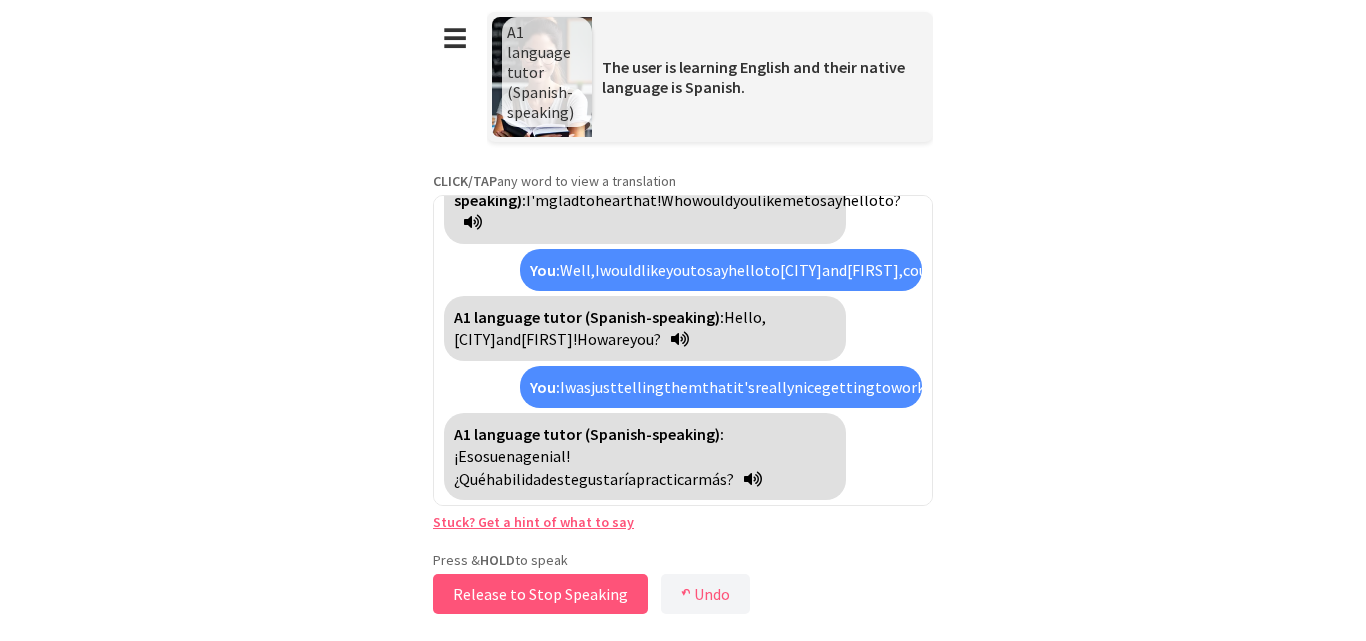 click on "Release to Stop Speaking" at bounding box center [540, 594] 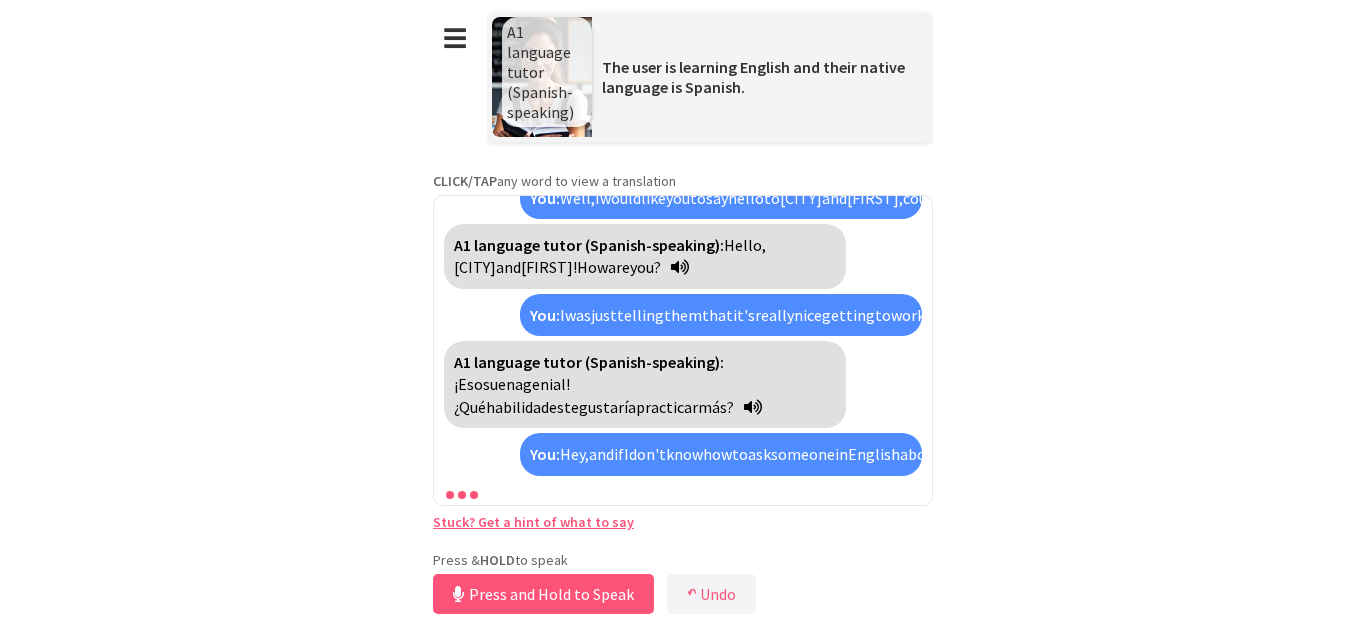 scroll, scrollTop: 513, scrollLeft: 0, axis: vertical 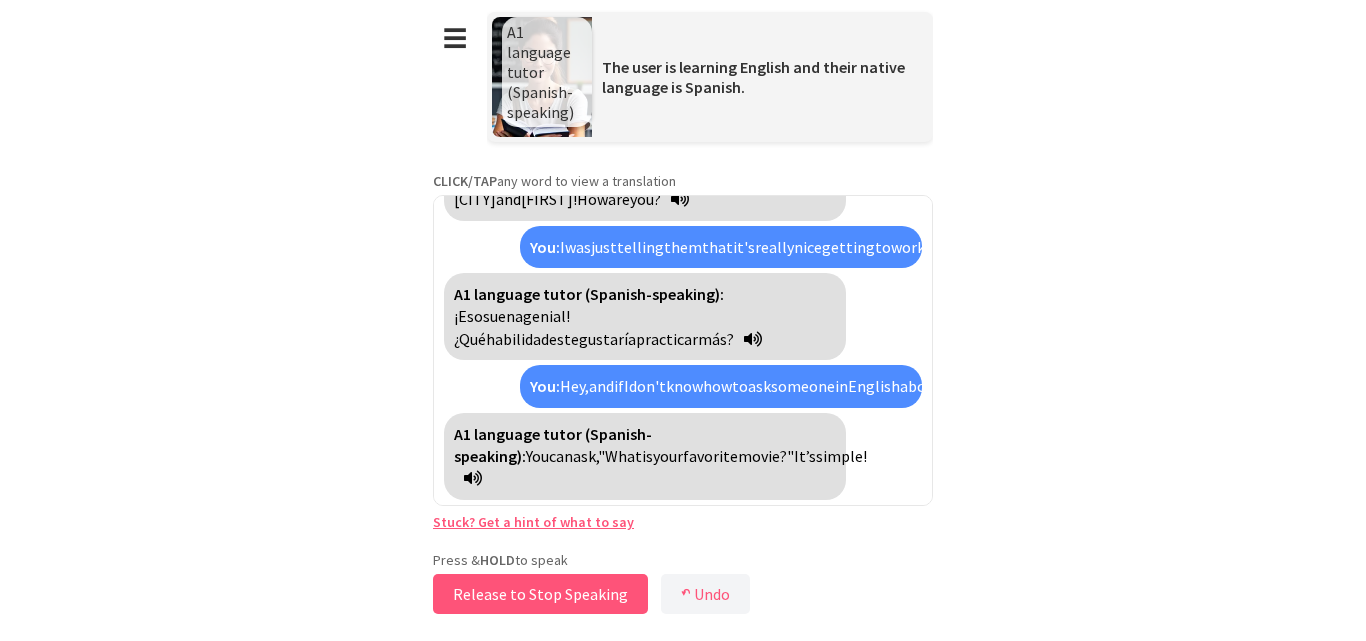 click on "Release to Stop Speaking" at bounding box center [540, 594] 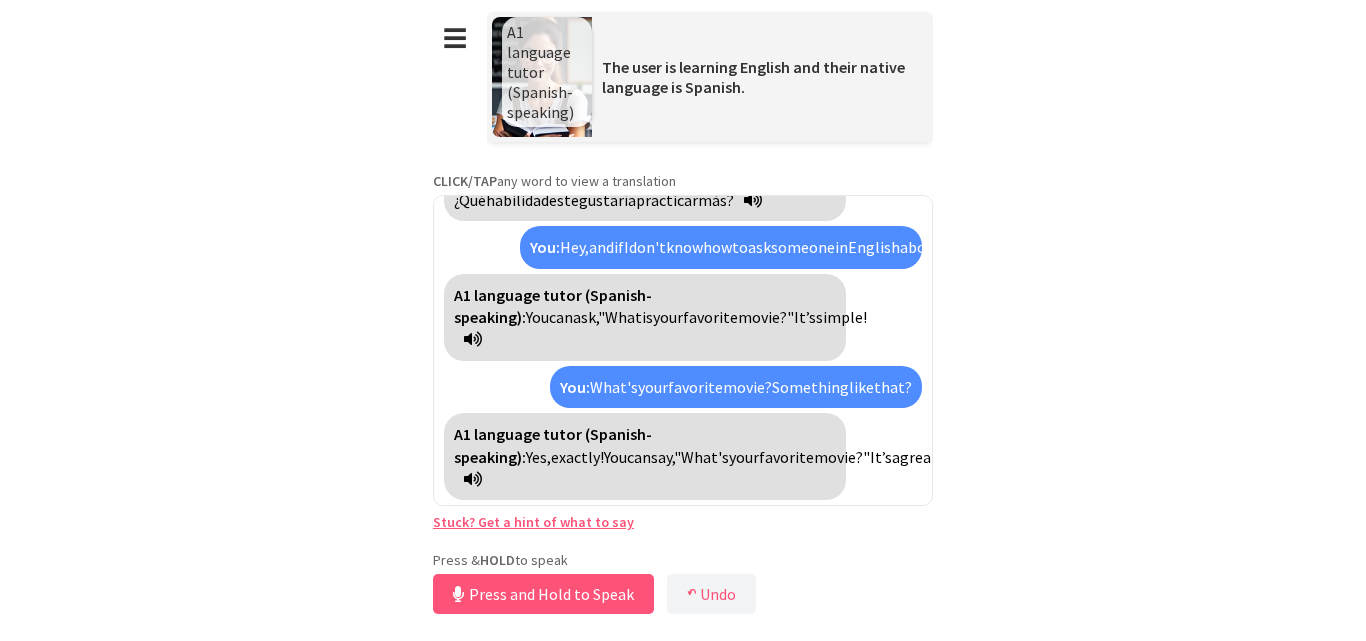 scroll, scrollTop: 653, scrollLeft: 0, axis: vertical 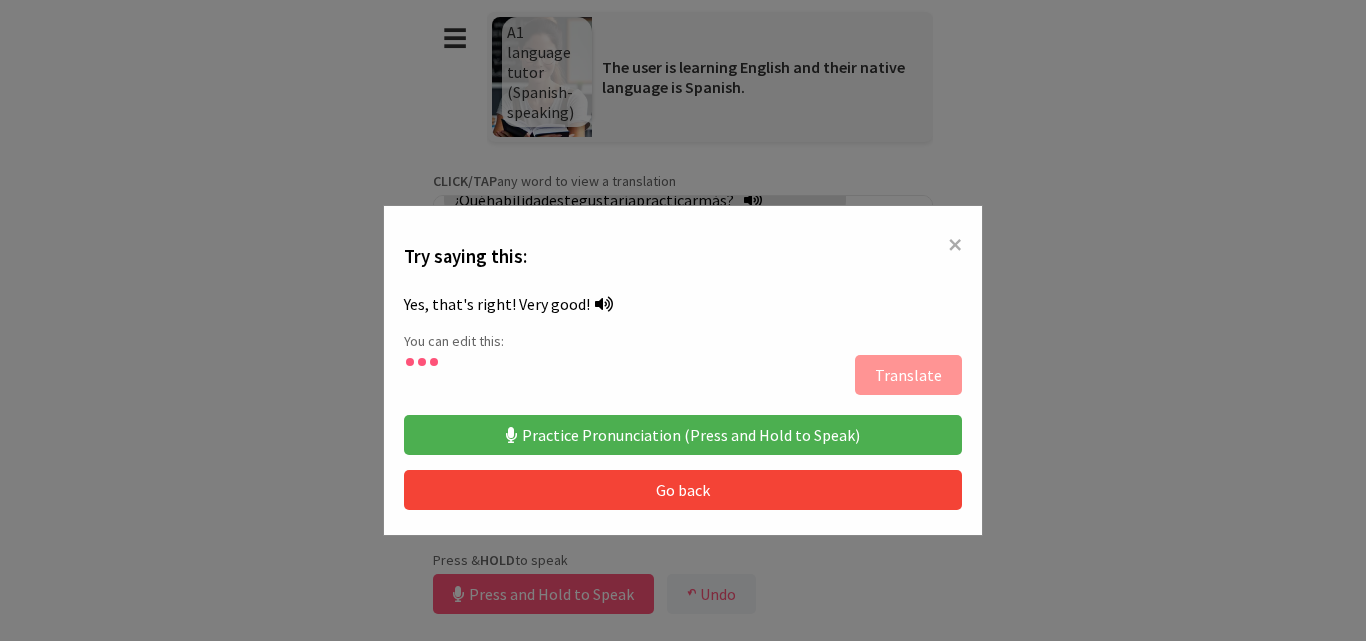 click on "Practice Pronunciation (Press and Hold to Speak)" at bounding box center (683, 435) 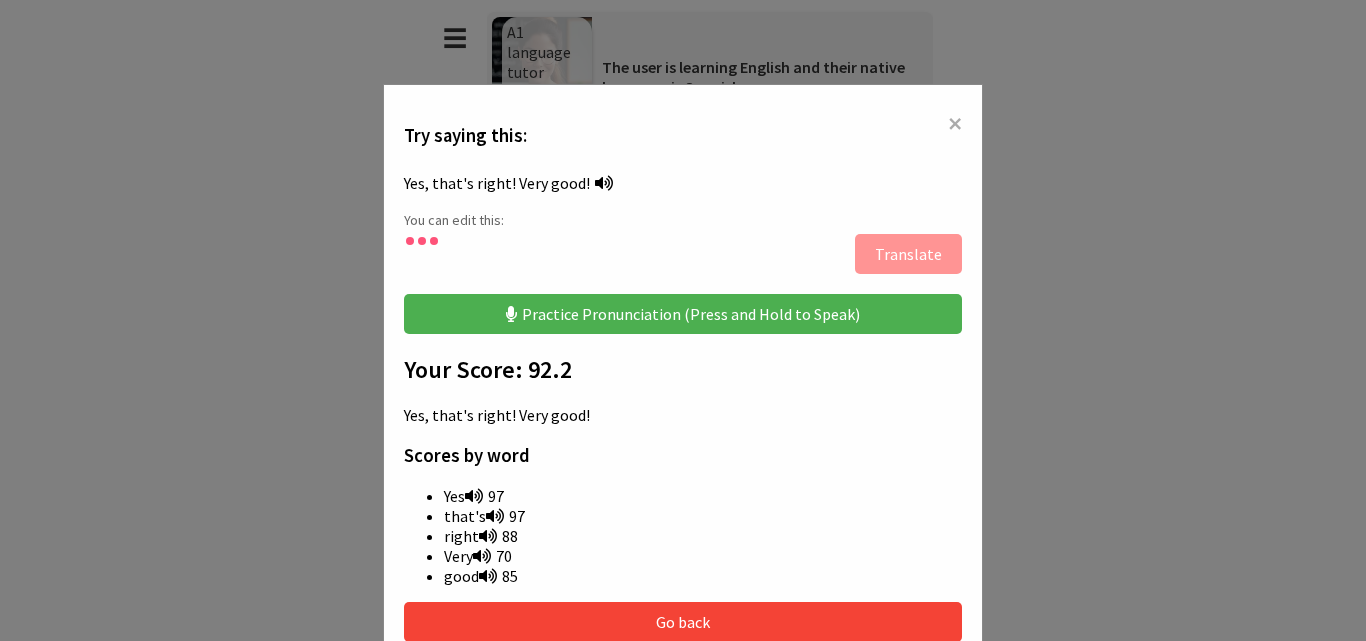 scroll, scrollTop: 0, scrollLeft: 0, axis: both 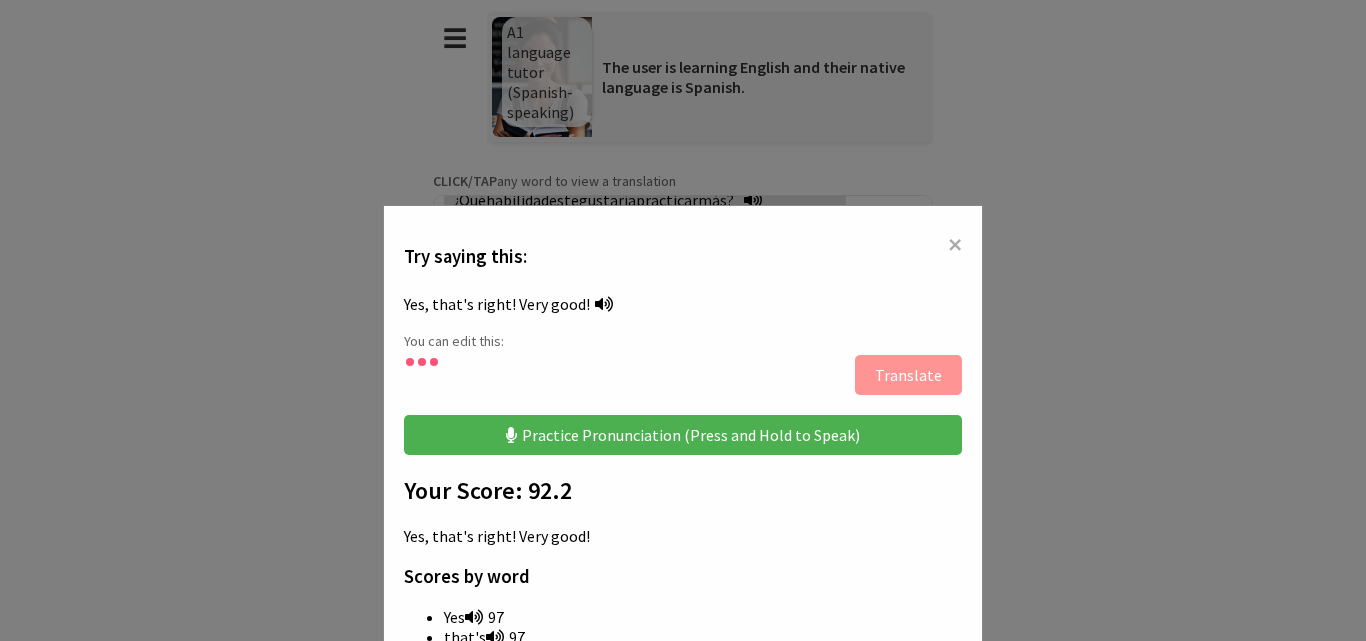 click on "×
Try saying this:
Yes, that's right! Very good!
You can edit this:
Translate
Practice Pronunciation (Press and Hold to Speak)
Your Score: 92.2
Yes, that's right! Very good!
Scores by word
Yes
97
that's
97
right
88
Very" at bounding box center [683, 497] 